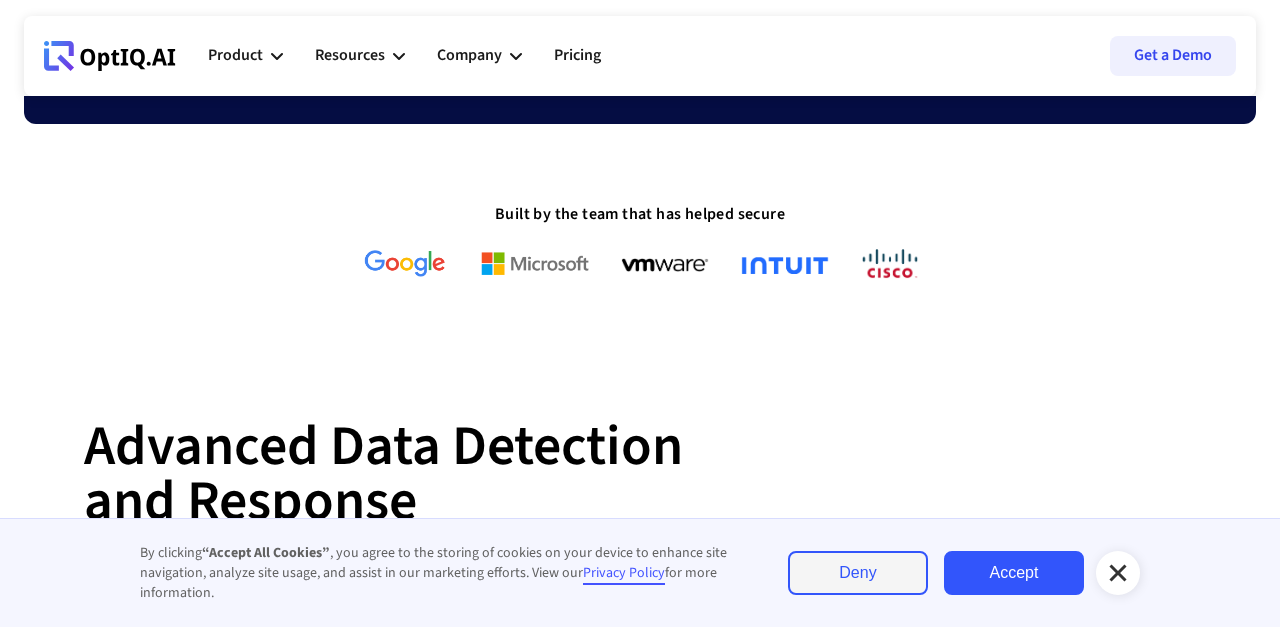 scroll, scrollTop: 610, scrollLeft: 0, axis: vertical 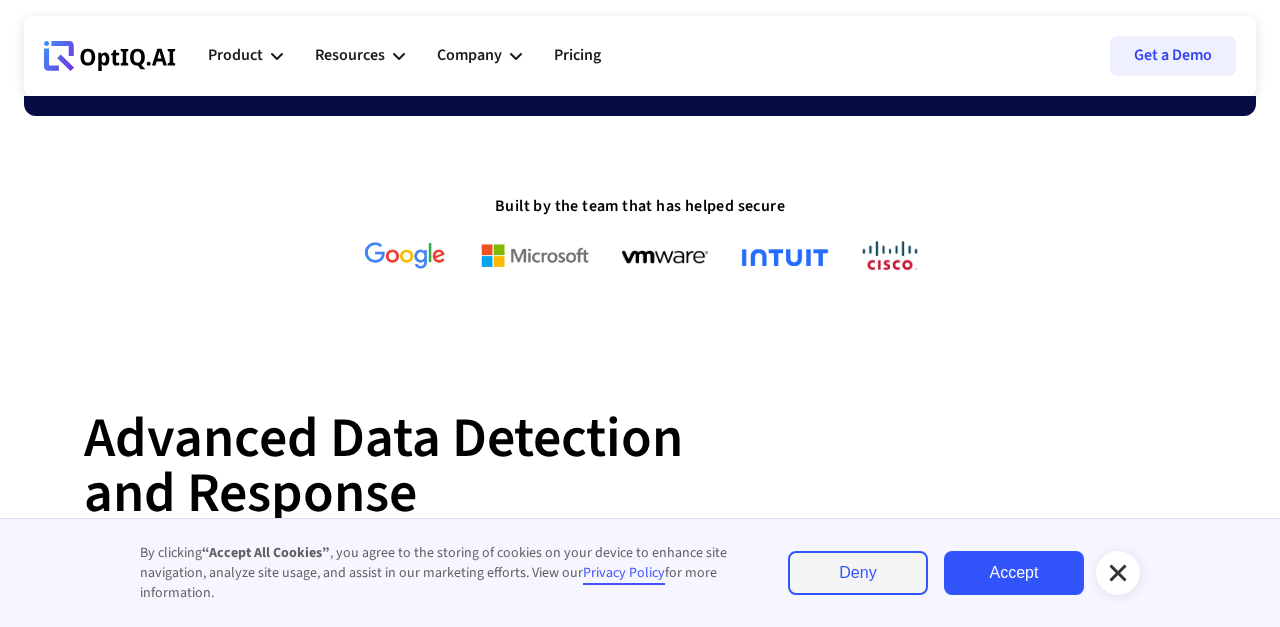 click on "Accept" at bounding box center (1014, 573) 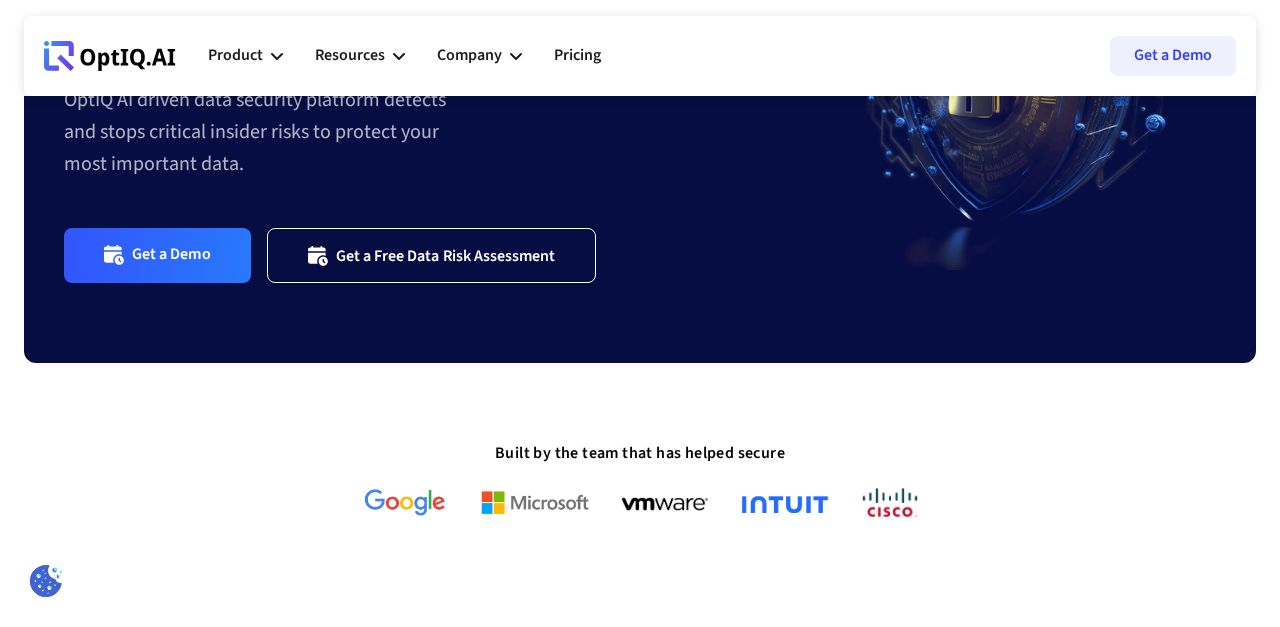 scroll, scrollTop: 0, scrollLeft: 0, axis: both 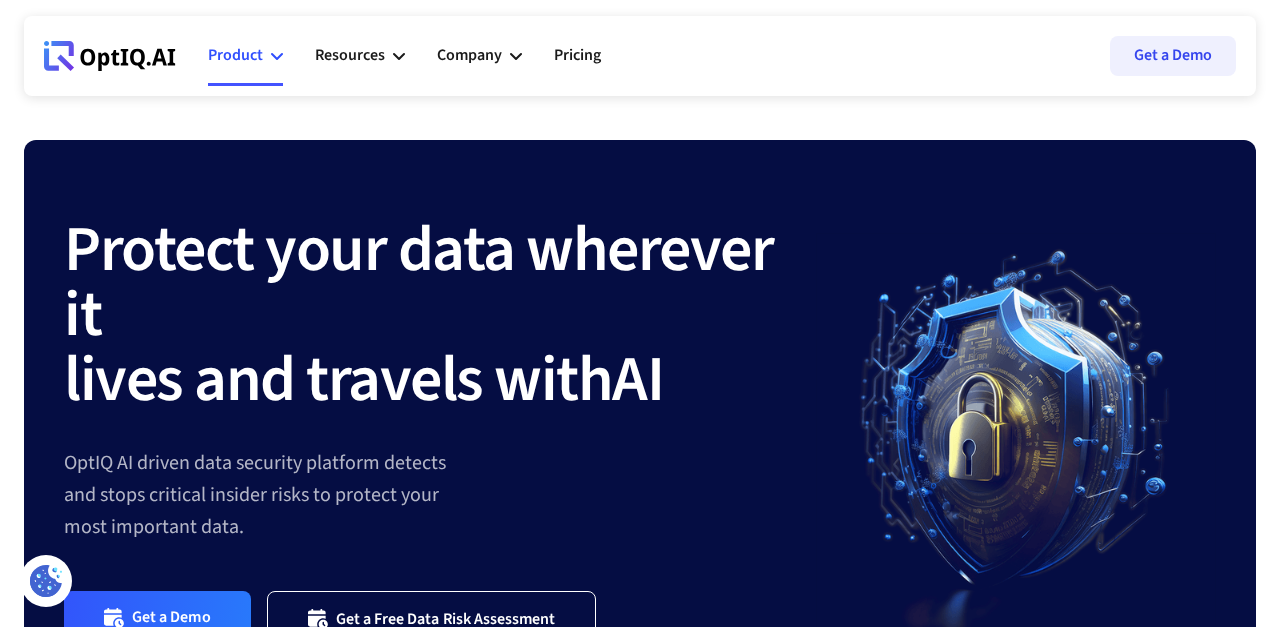click 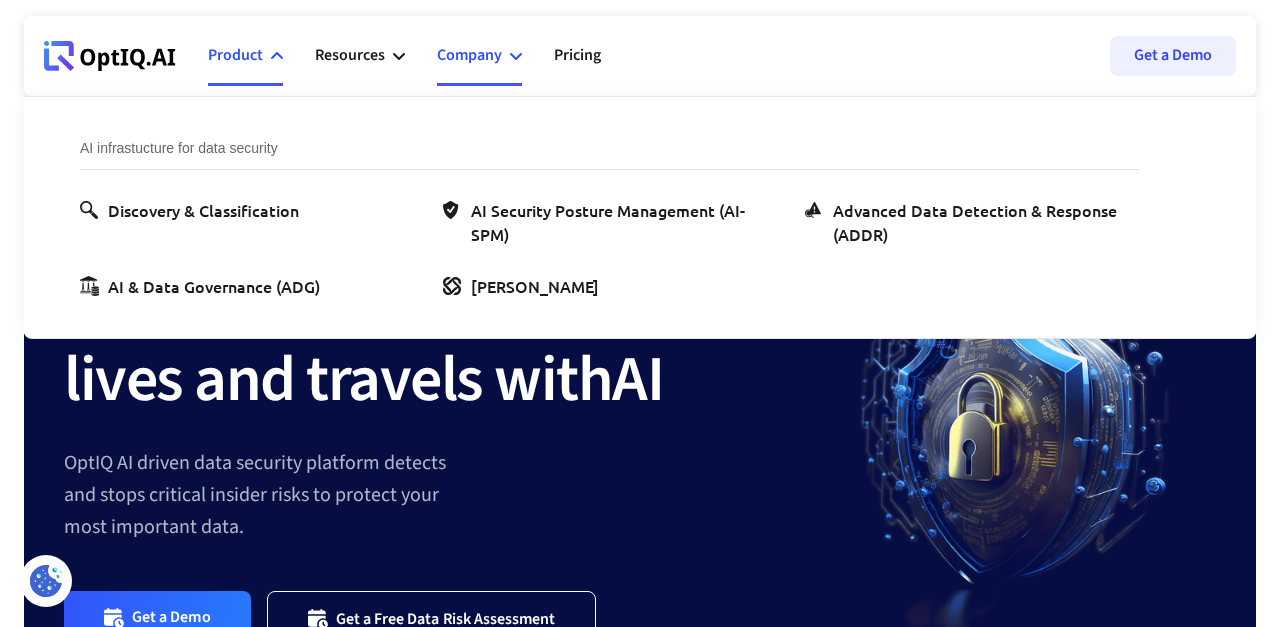 click on "Company" at bounding box center (469, 55) 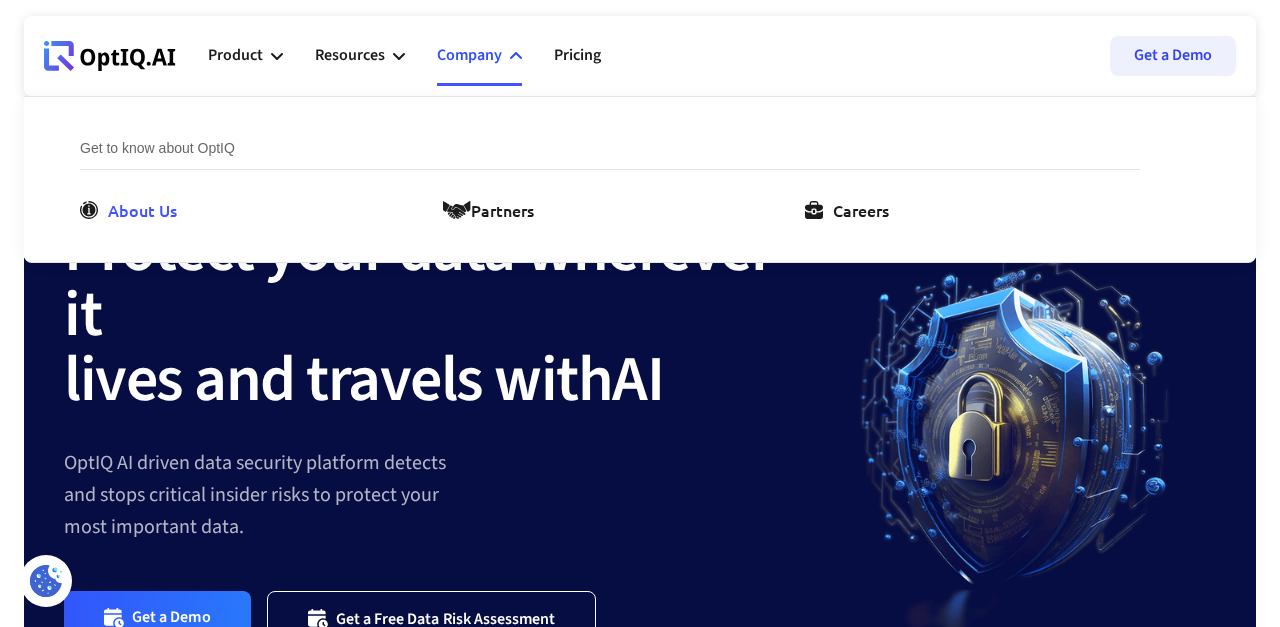 click on "About Us" at bounding box center [142, 210] 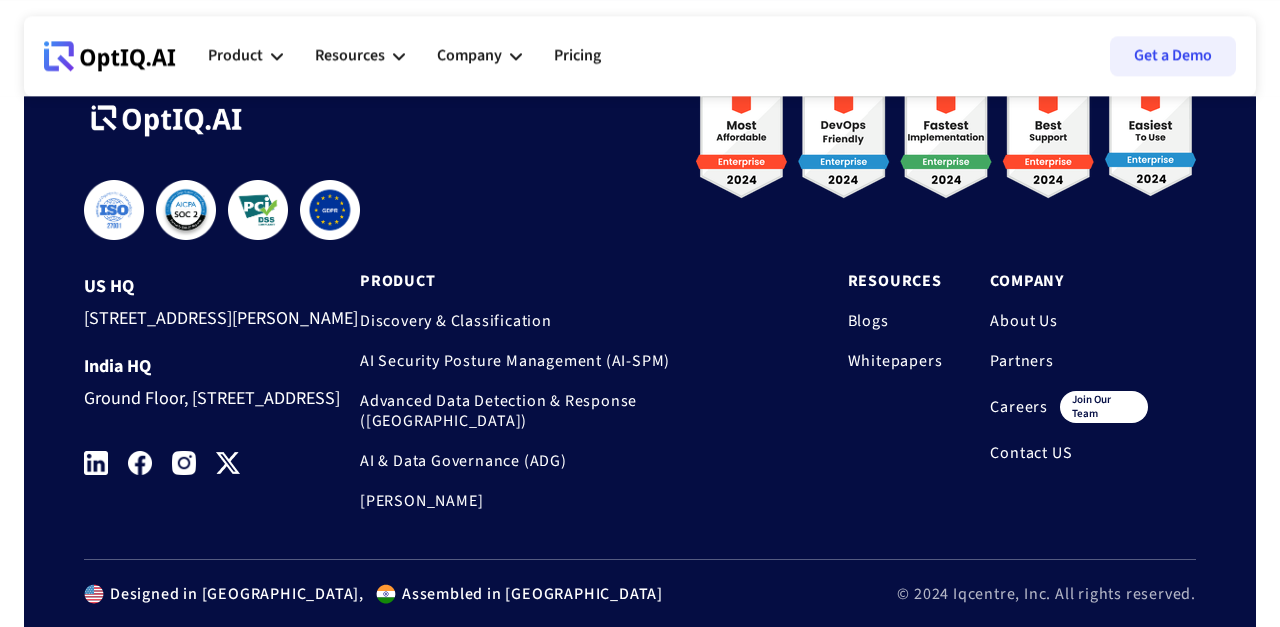 scroll, scrollTop: 1703, scrollLeft: 0, axis: vertical 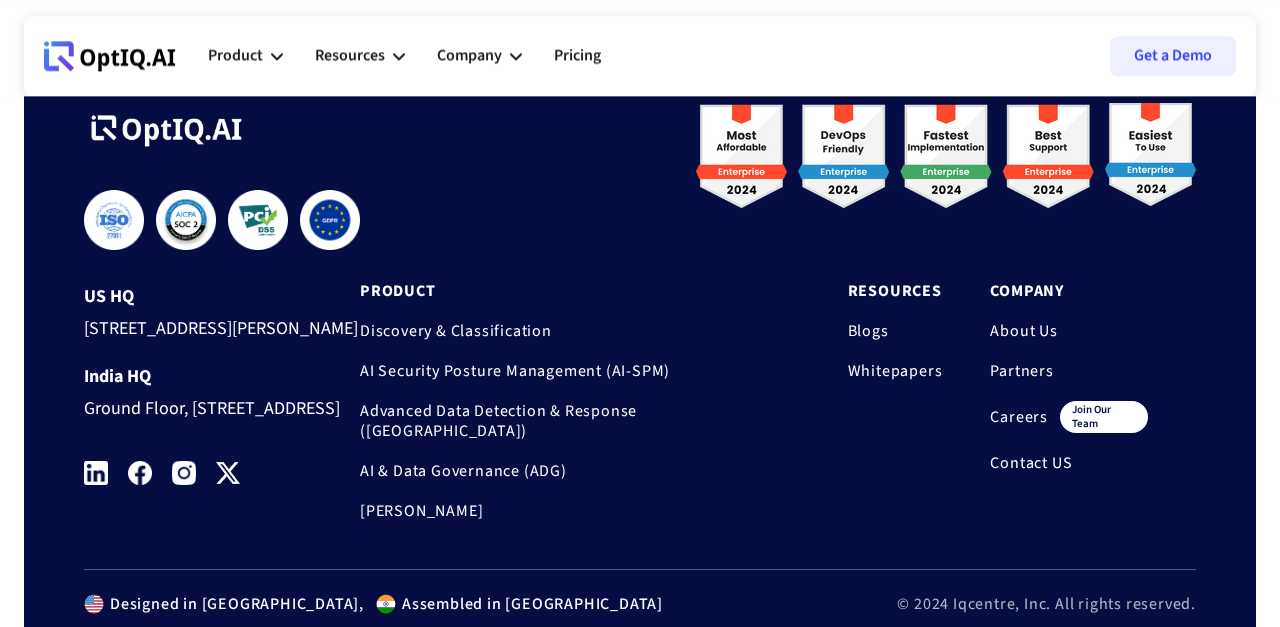 click on "About Us" at bounding box center (1069, 331) 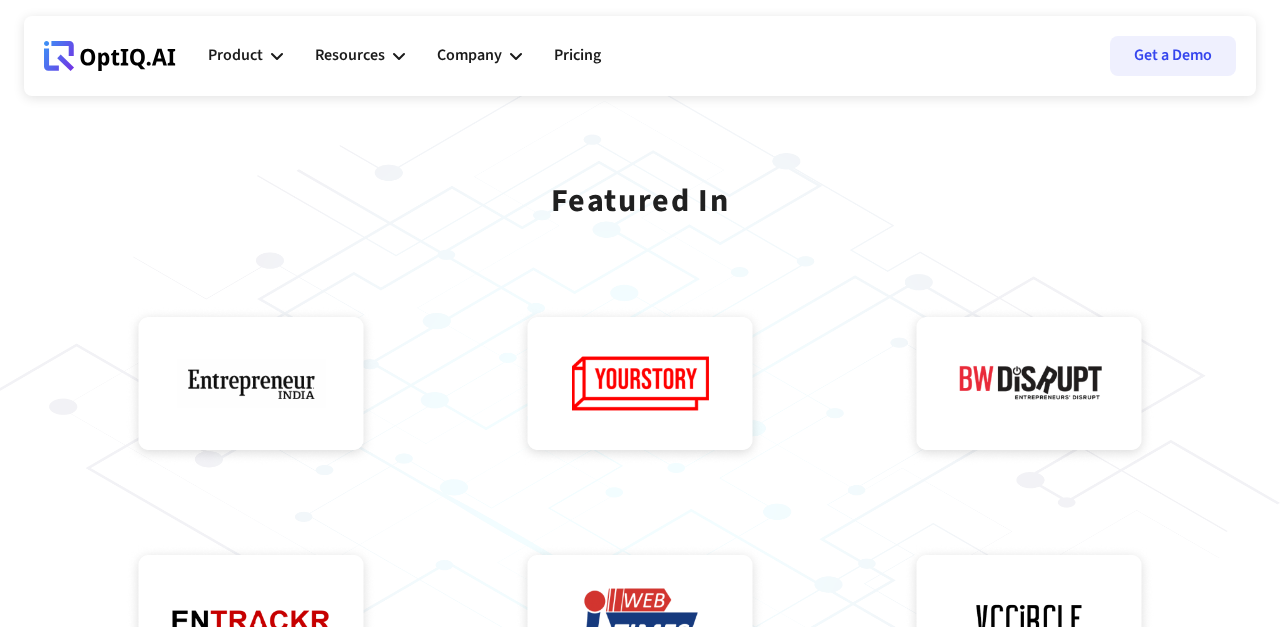 scroll, scrollTop: 0, scrollLeft: 0, axis: both 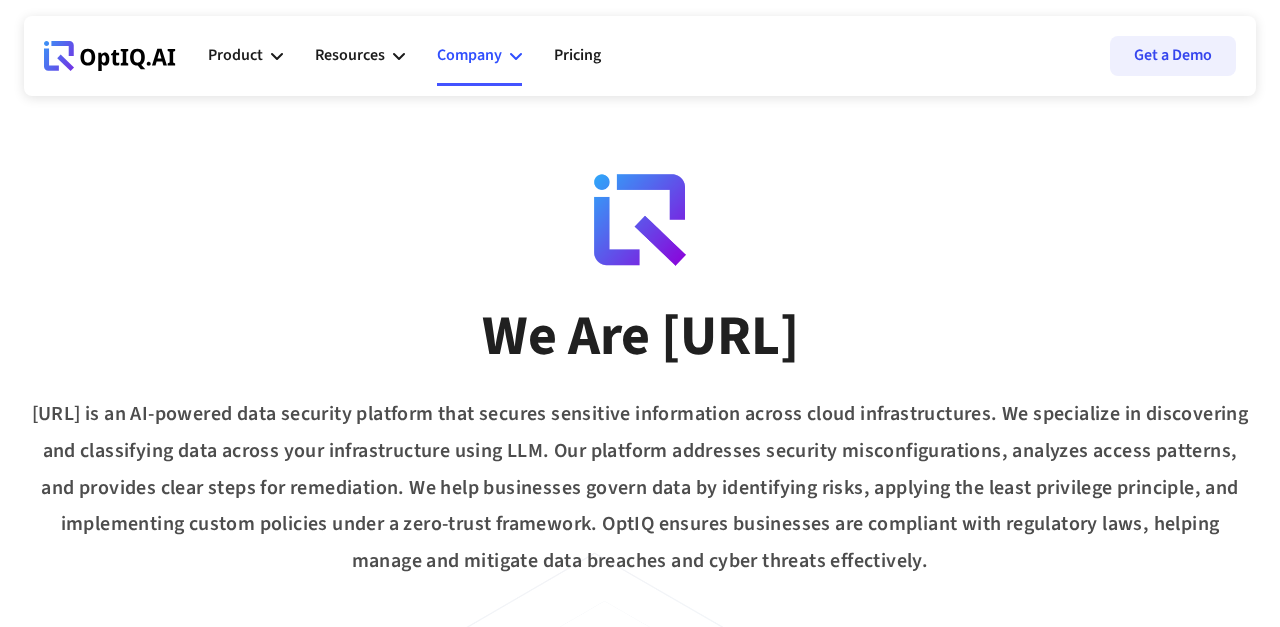 click on "Company" at bounding box center (479, 56) 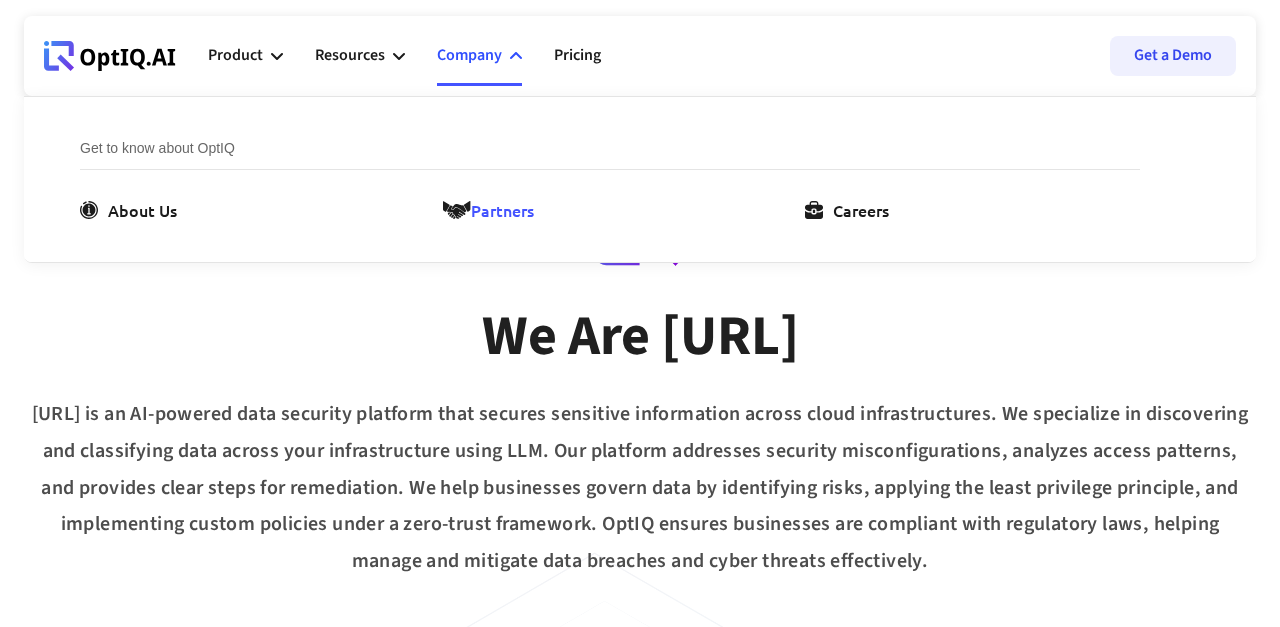 click on "Partners" at bounding box center [502, 210] 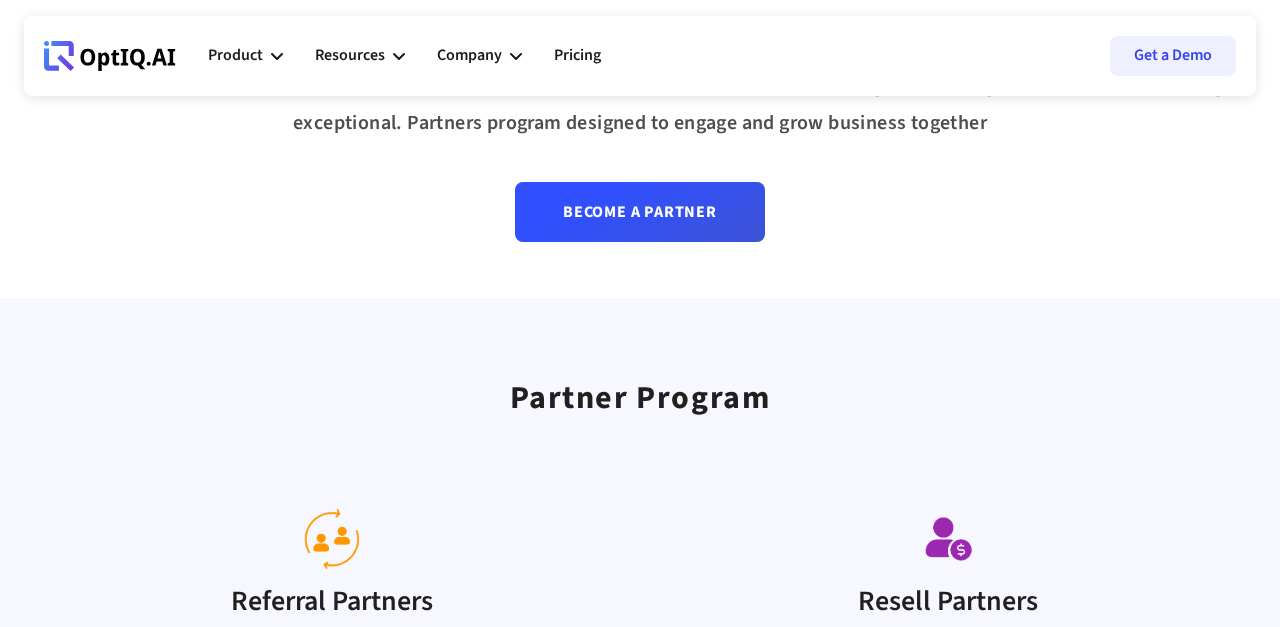 scroll, scrollTop: 0, scrollLeft: 0, axis: both 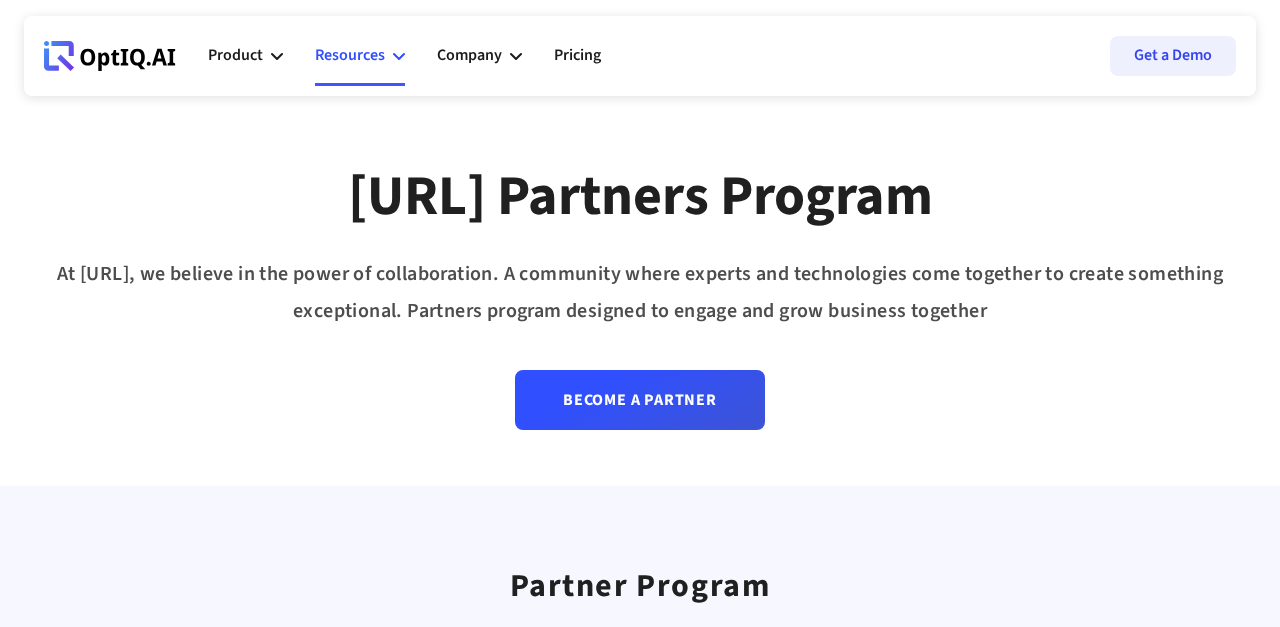 click on "Resources" at bounding box center (350, 55) 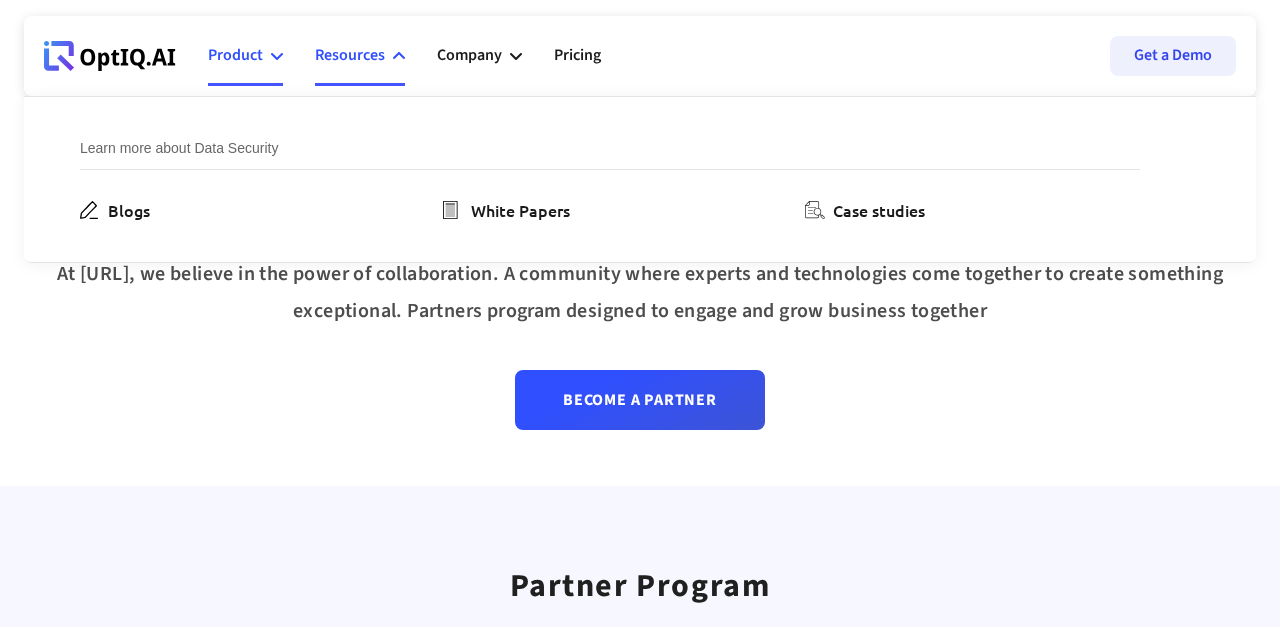 click on "Product" at bounding box center [245, 56] 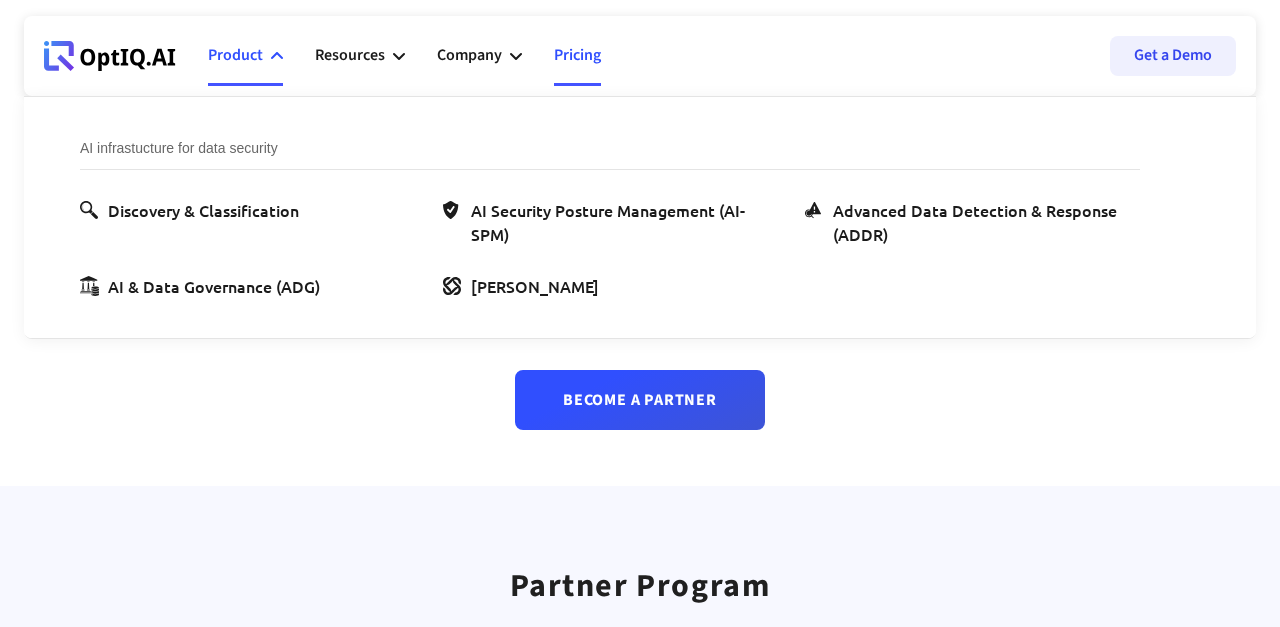click on "Pricing" at bounding box center (577, 56) 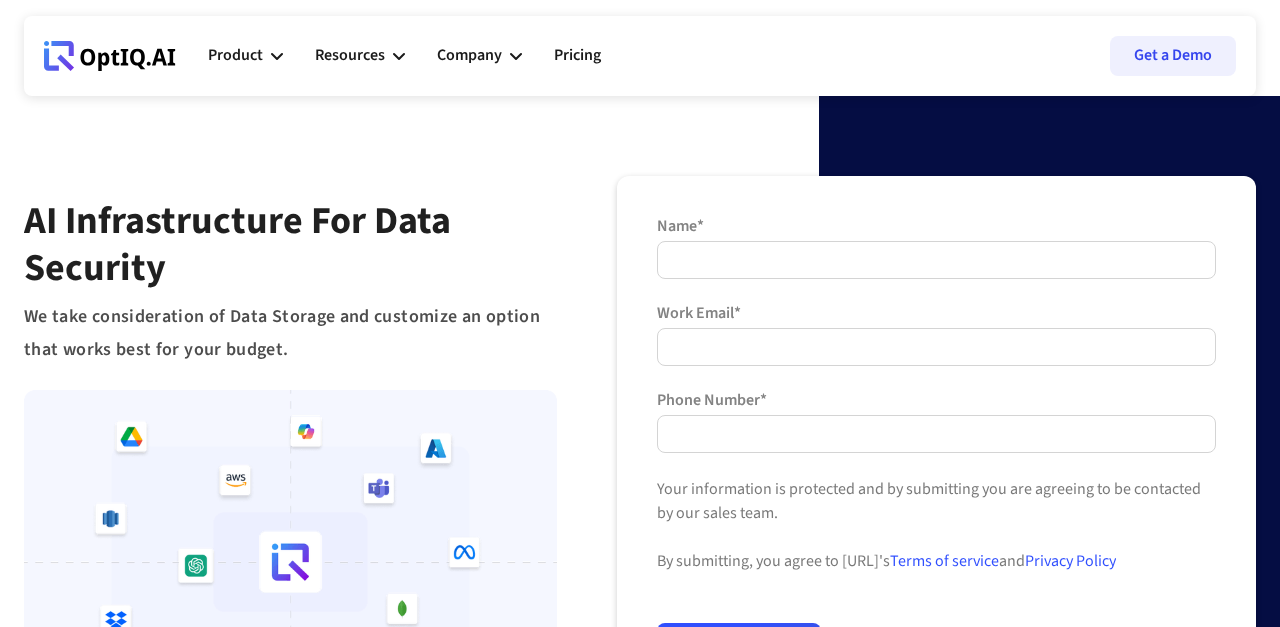 scroll, scrollTop: 0, scrollLeft: 0, axis: both 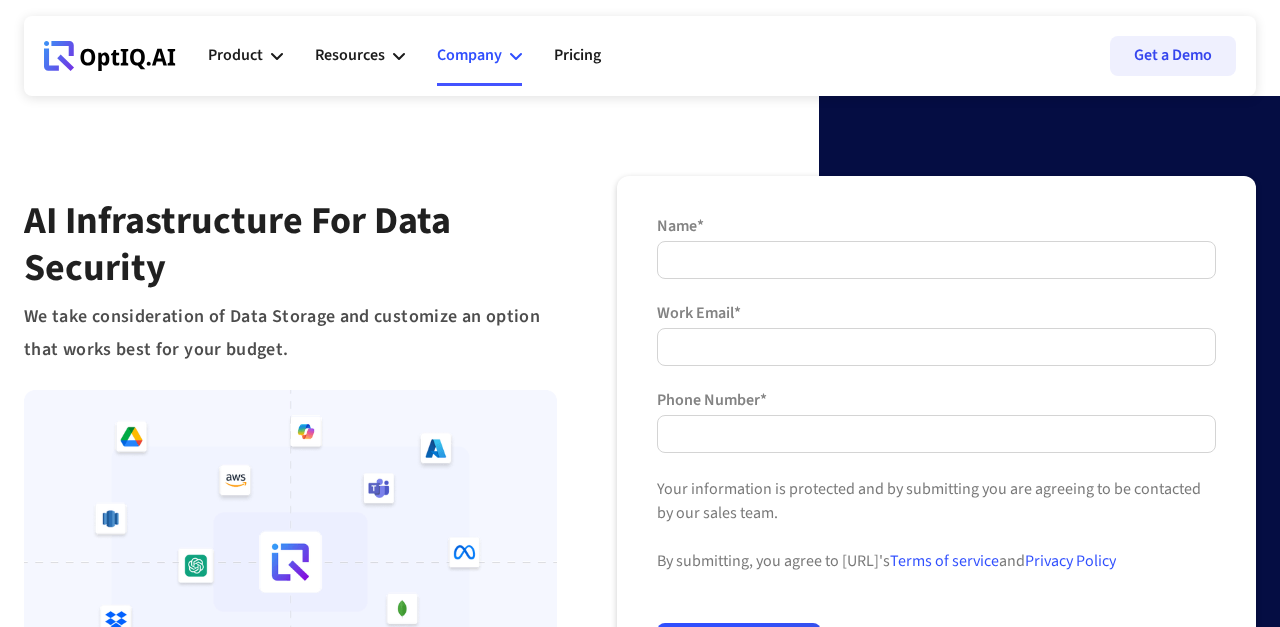 click on "Company" at bounding box center [479, 56] 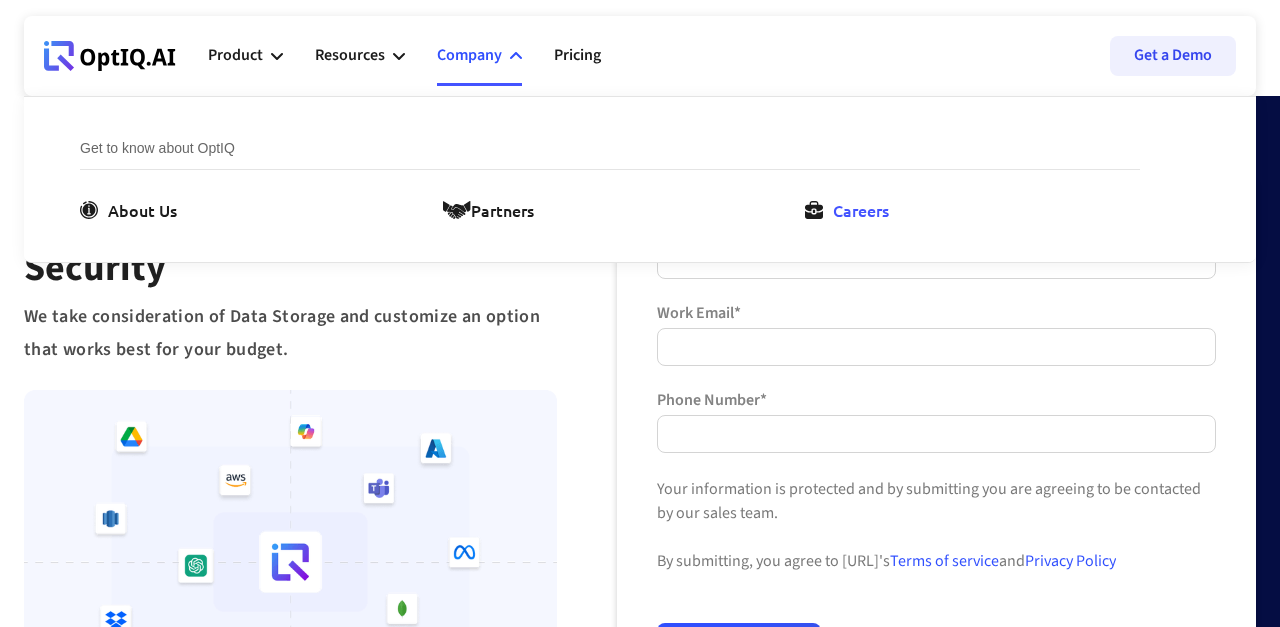 click on "Careers" at bounding box center [861, 210] 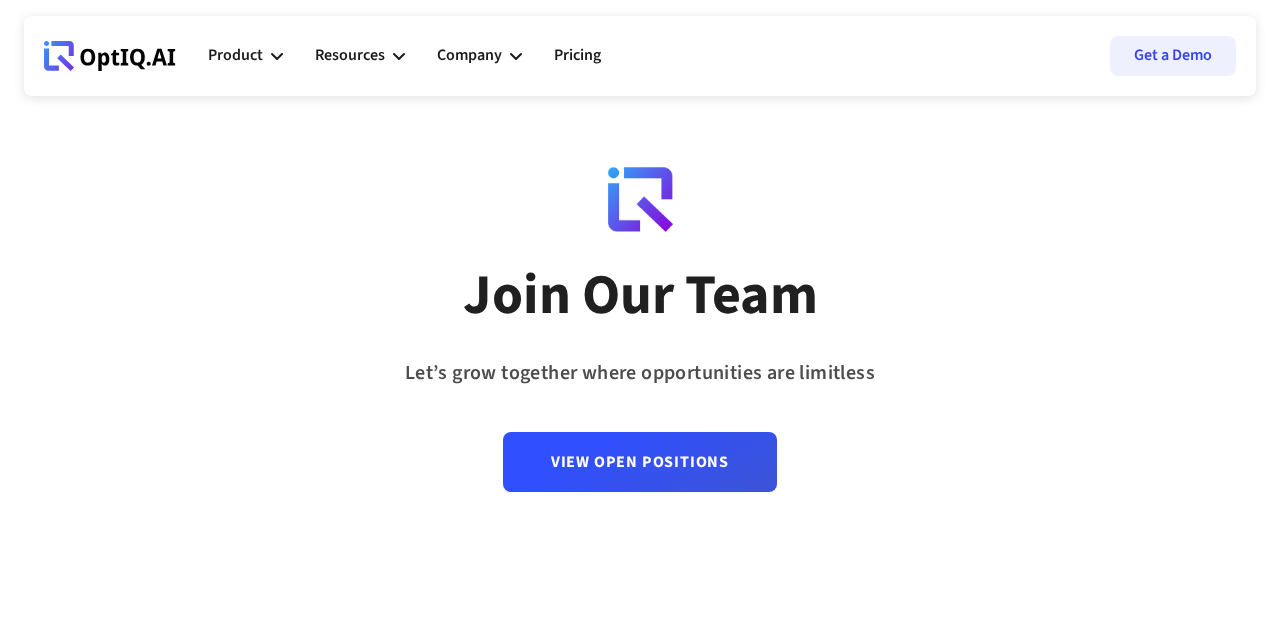 scroll, scrollTop: 0, scrollLeft: 0, axis: both 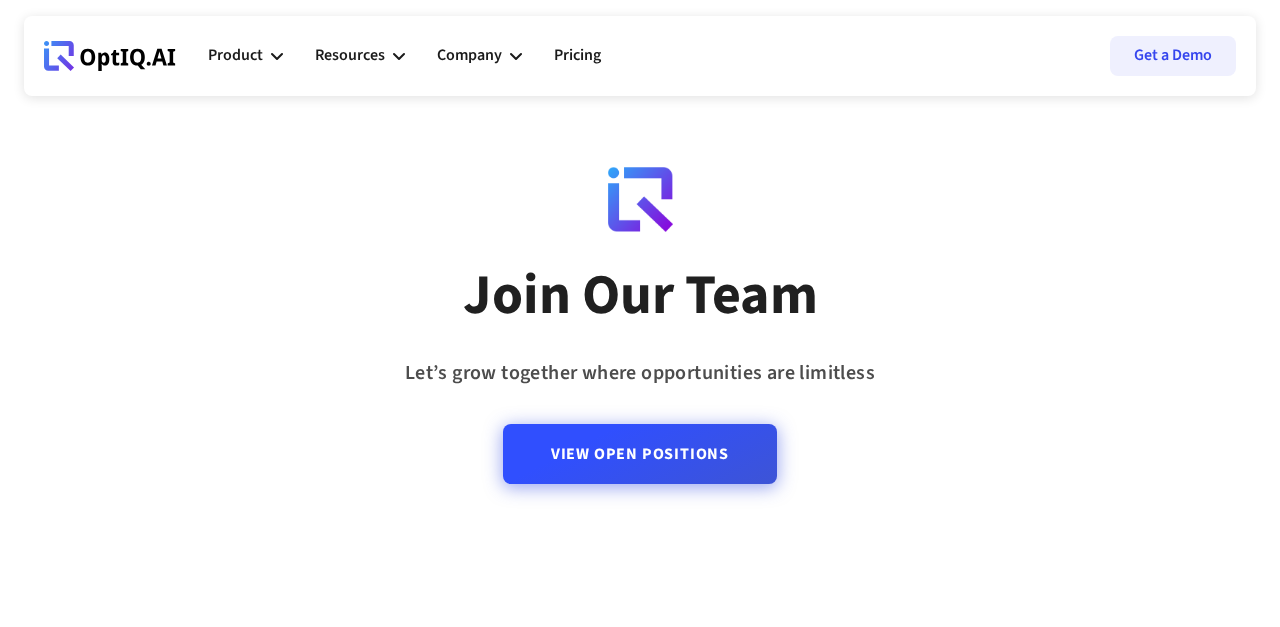 click on "View Open Positions" at bounding box center [640, 454] 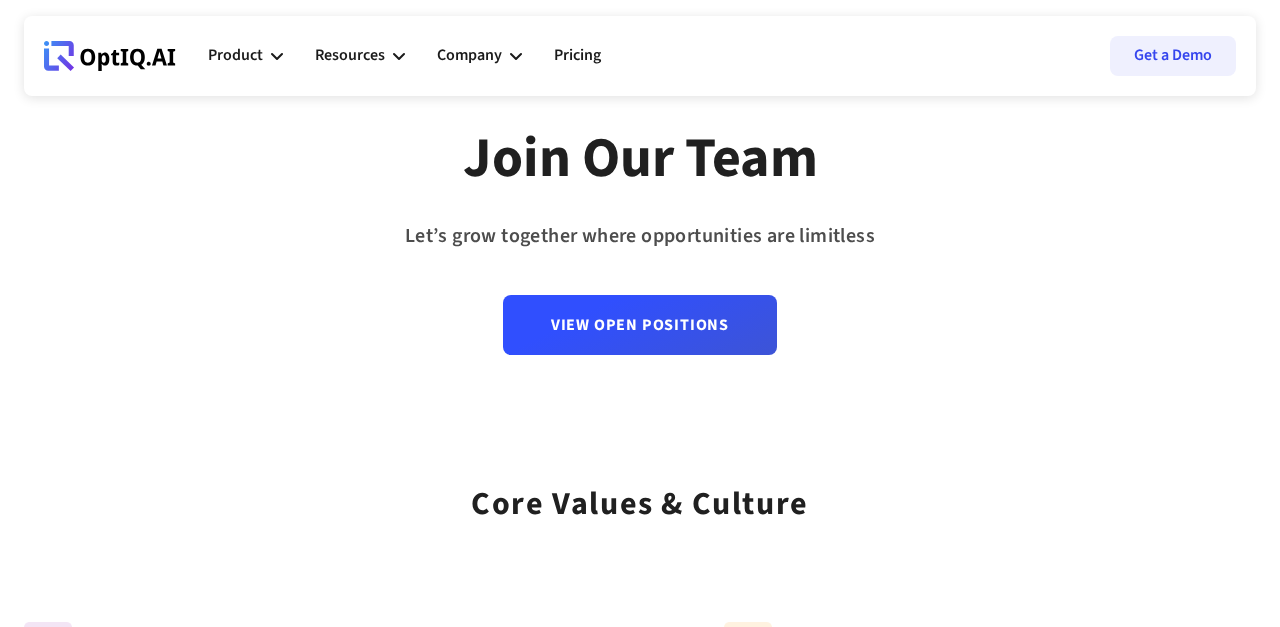 scroll, scrollTop: 0, scrollLeft: 0, axis: both 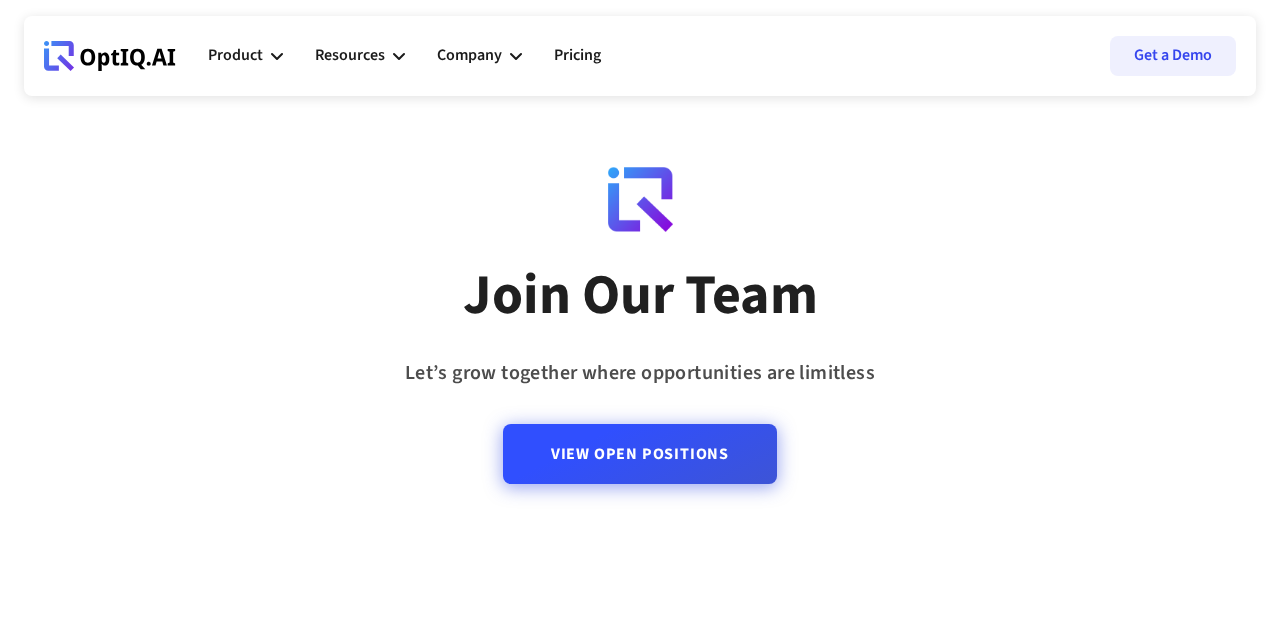 click on "View Open Positions" at bounding box center (640, 454) 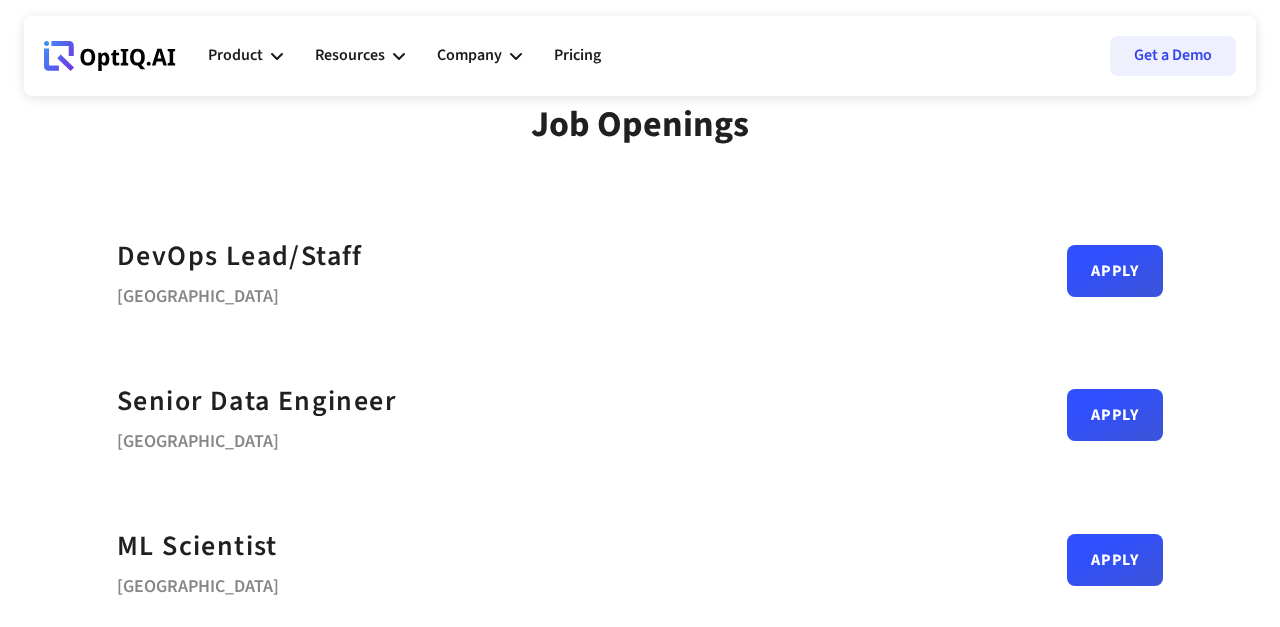 scroll, scrollTop: 0, scrollLeft: 0, axis: both 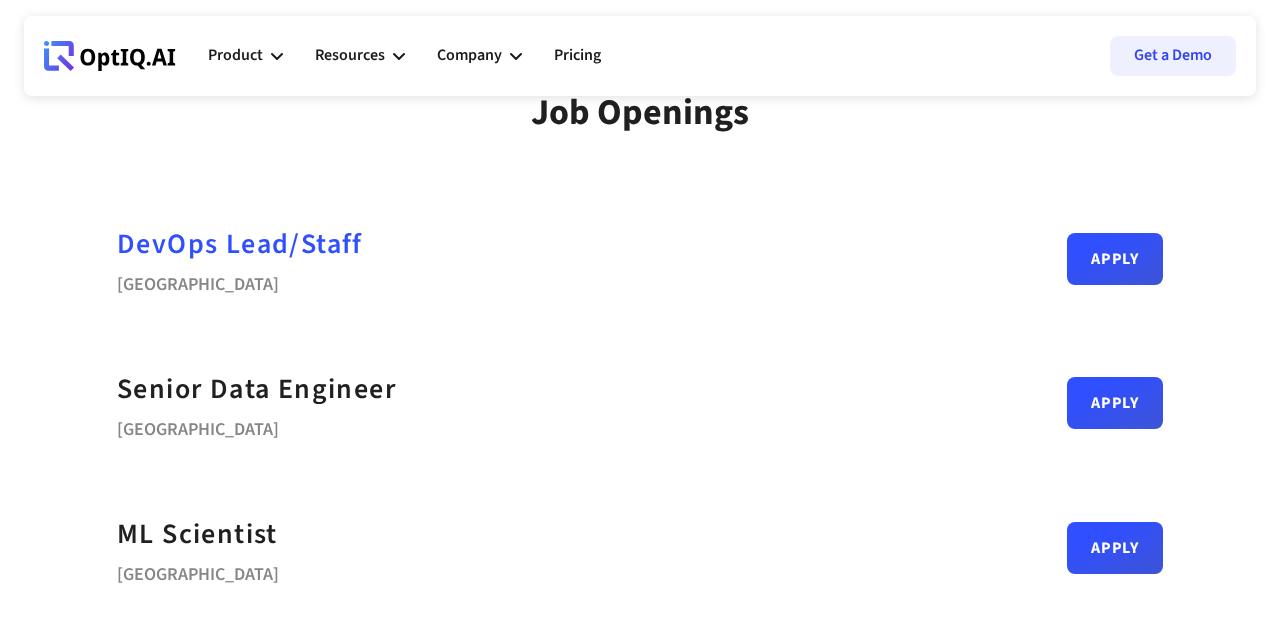 click on "DevOps Lead/Staff" at bounding box center (240, 244) 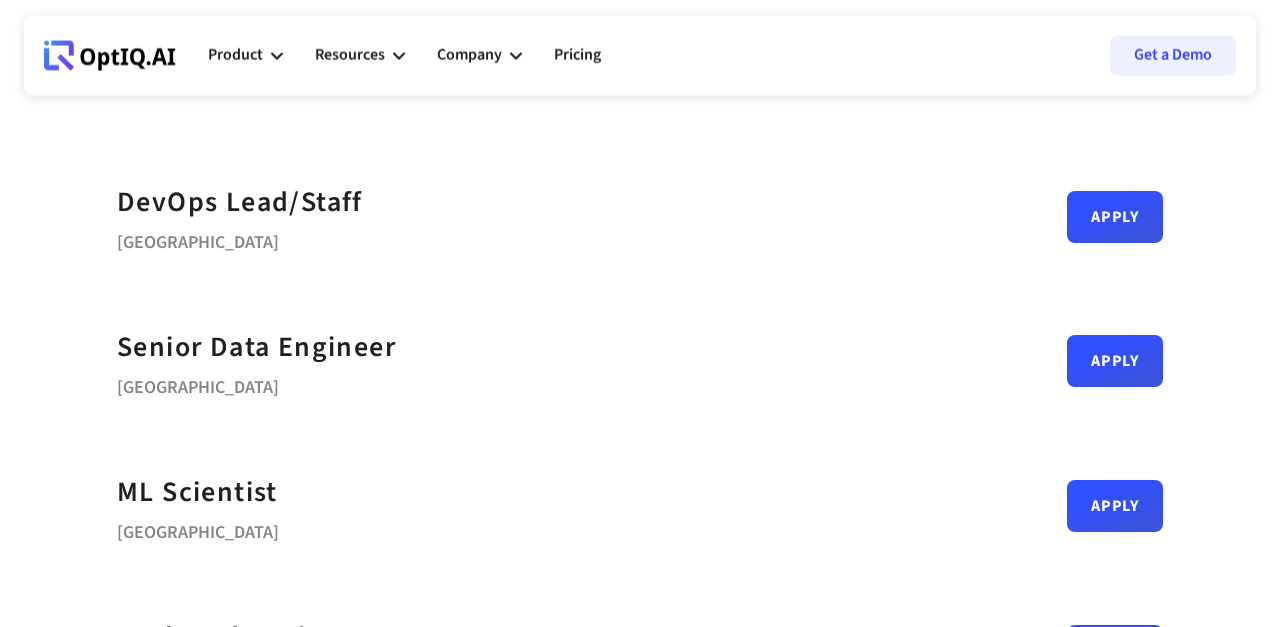 scroll, scrollTop: 106, scrollLeft: 0, axis: vertical 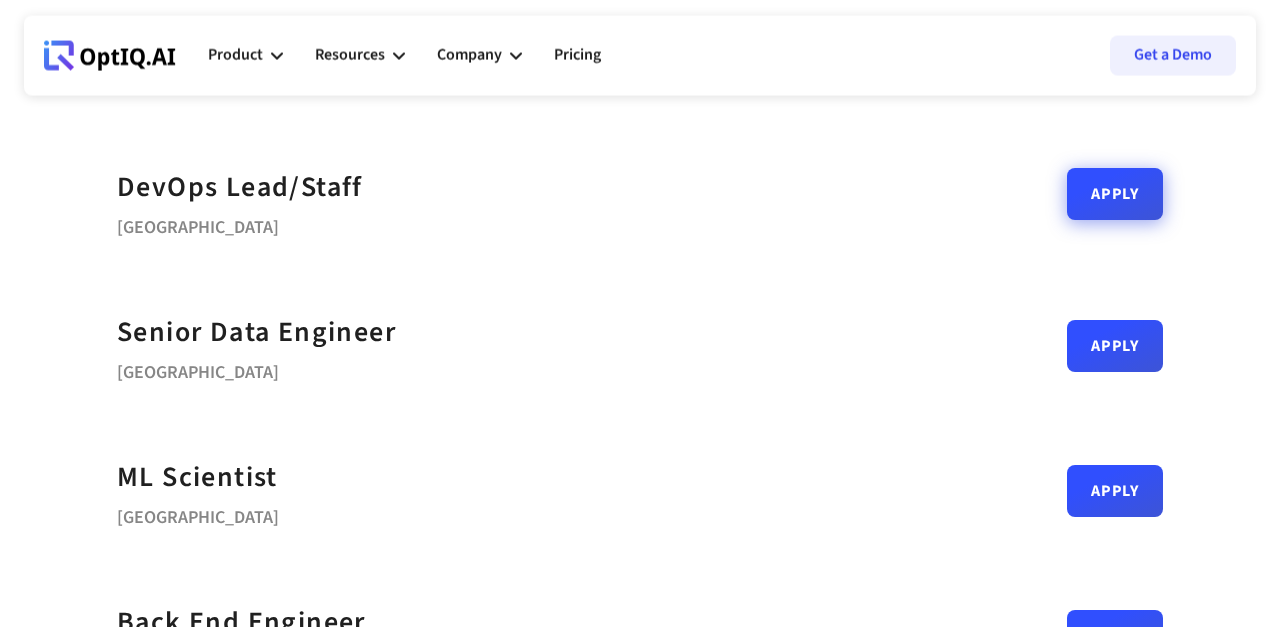 click on "Apply" at bounding box center [1115, 194] 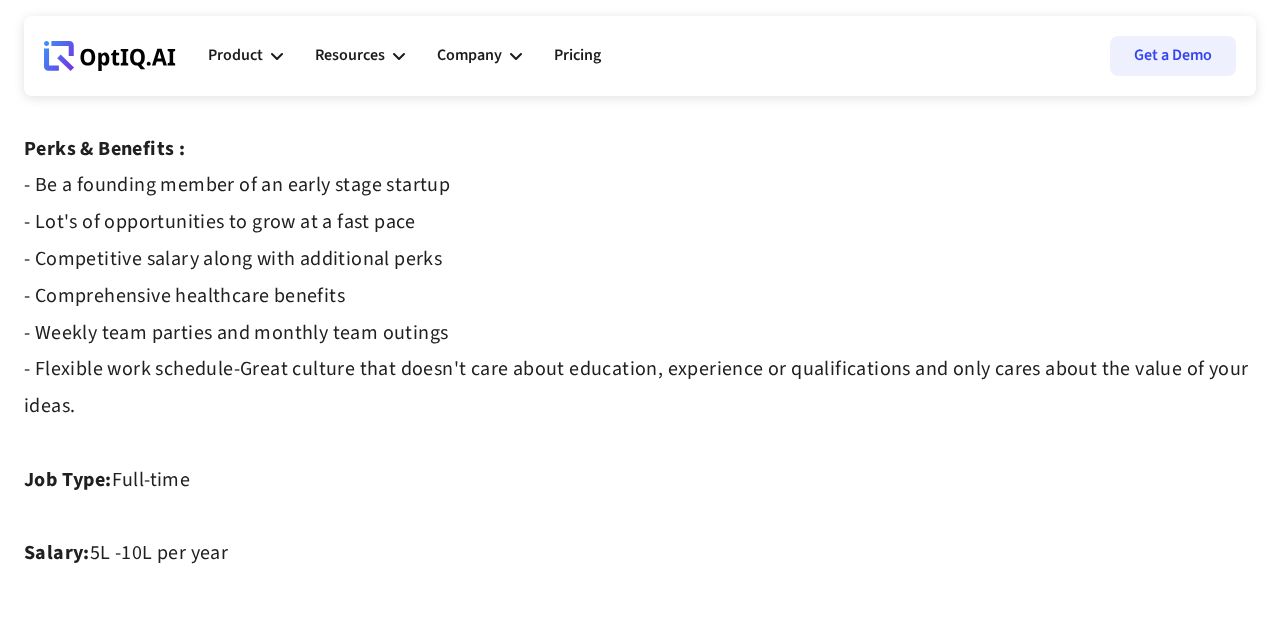 scroll, scrollTop: 0, scrollLeft: 0, axis: both 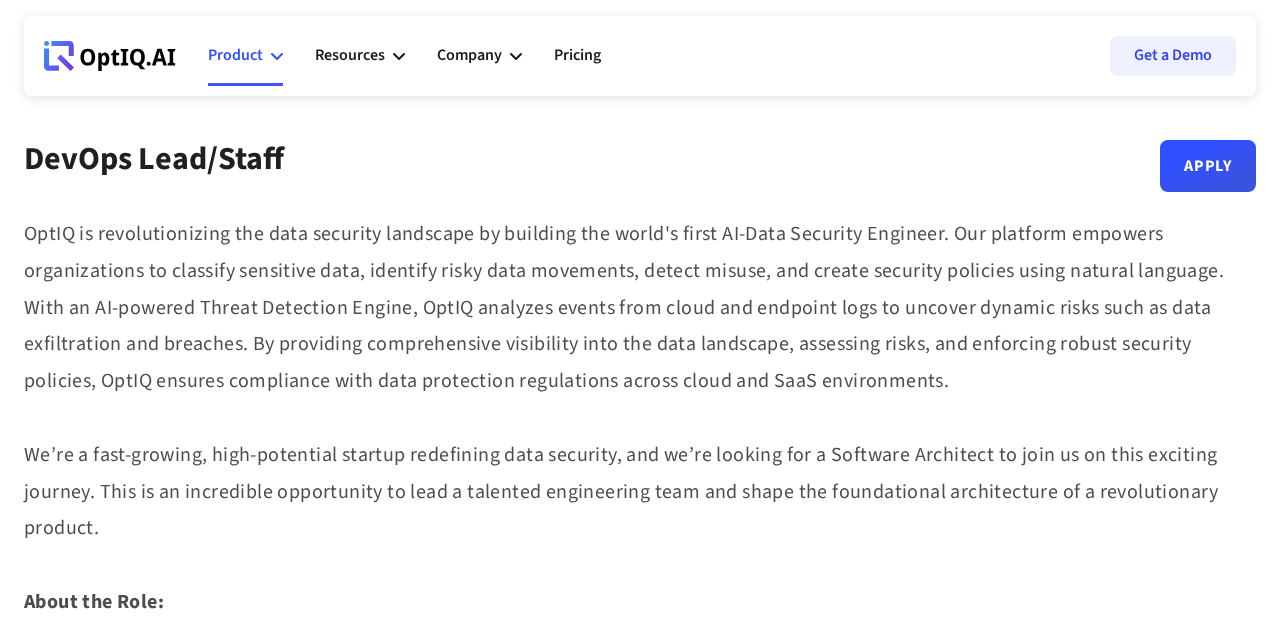 click on "Product" at bounding box center [235, 55] 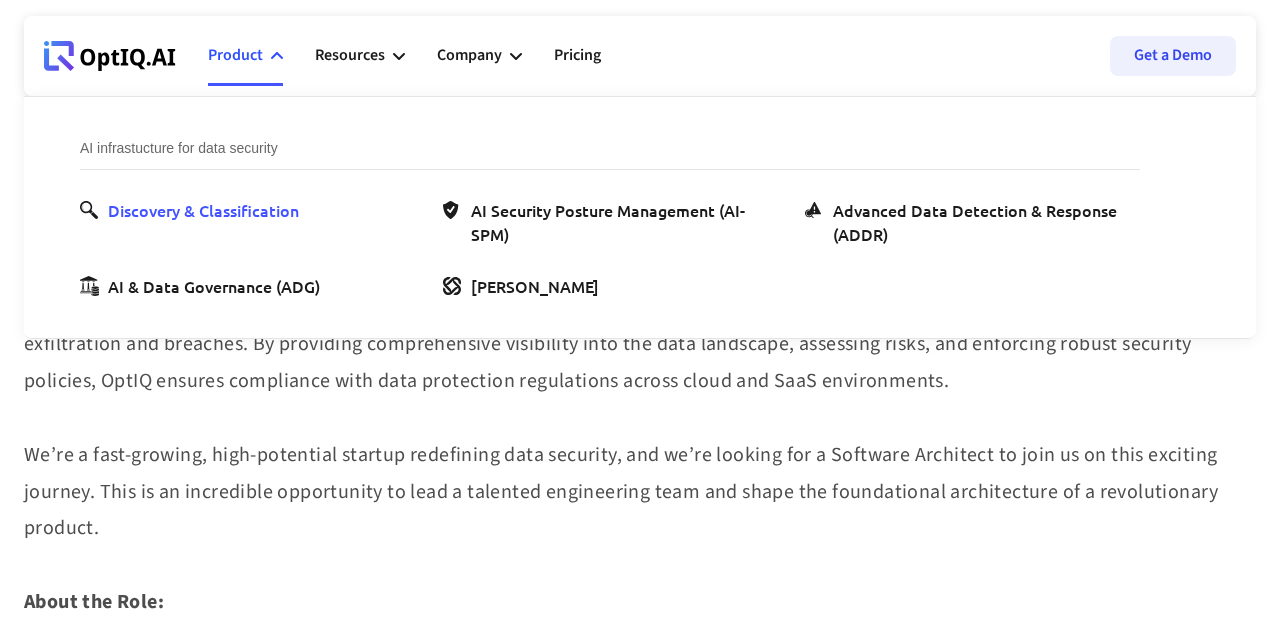 click on "Discovery & Classification" at bounding box center (203, 210) 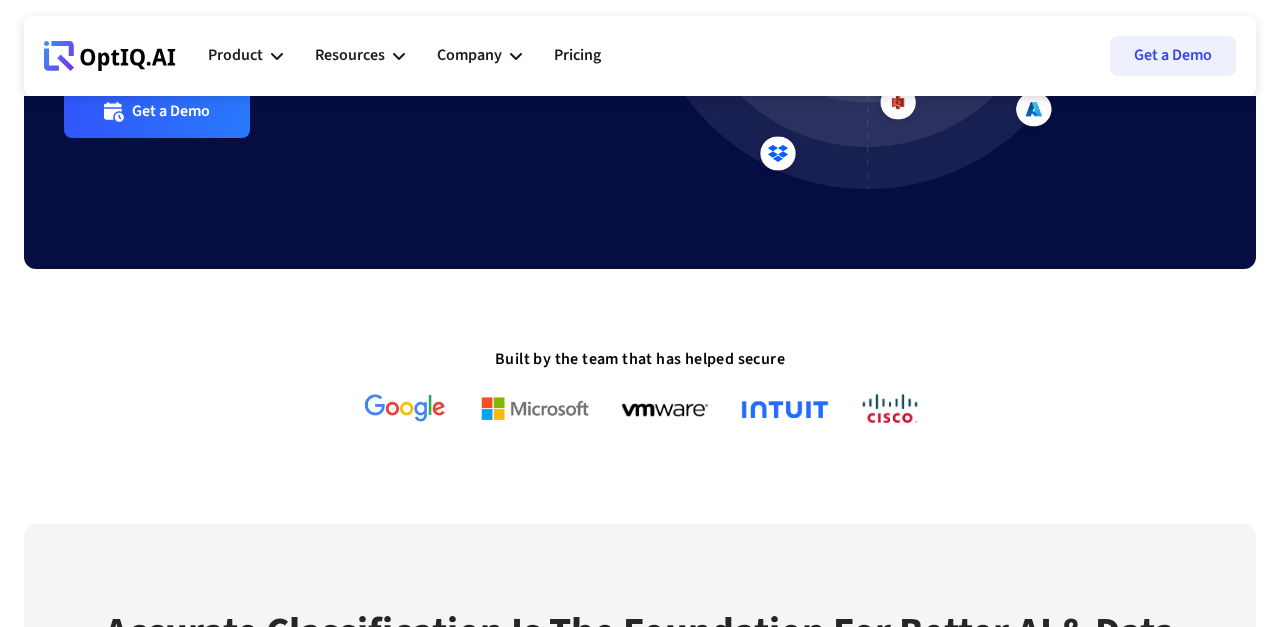 scroll, scrollTop: 623, scrollLeft: 0, axis: vertical 